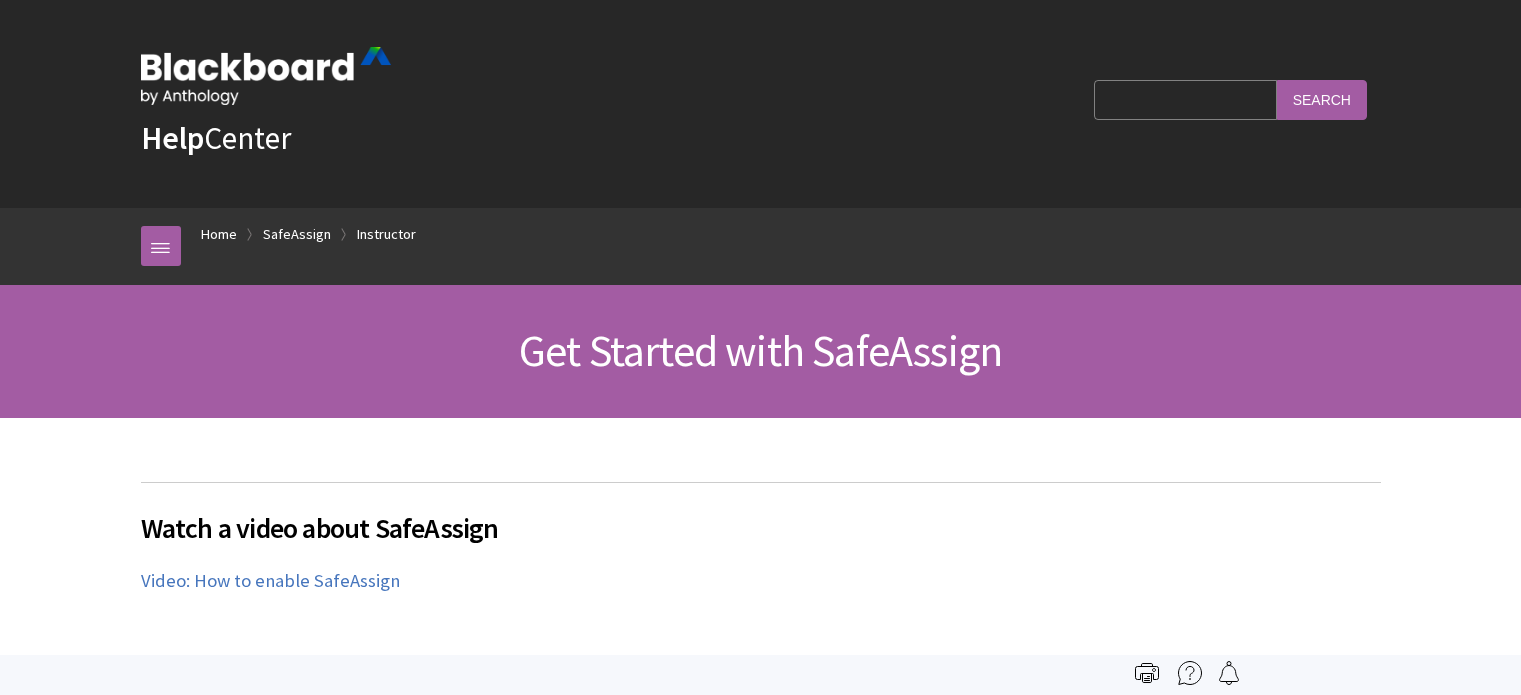 scroll, scrollTop: 0, scrollLeft: 0, axis: both 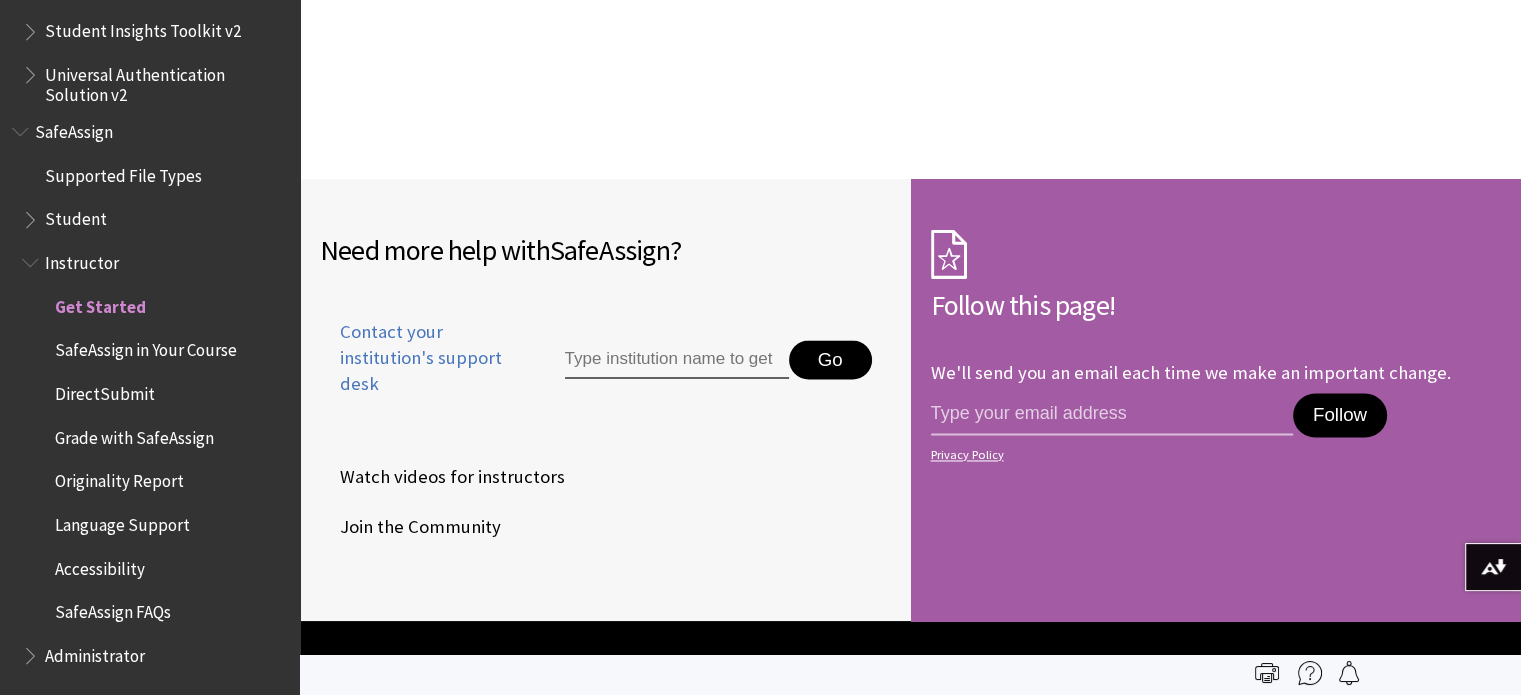 click on "DirectSubmit" at bounding box center [105, 390] 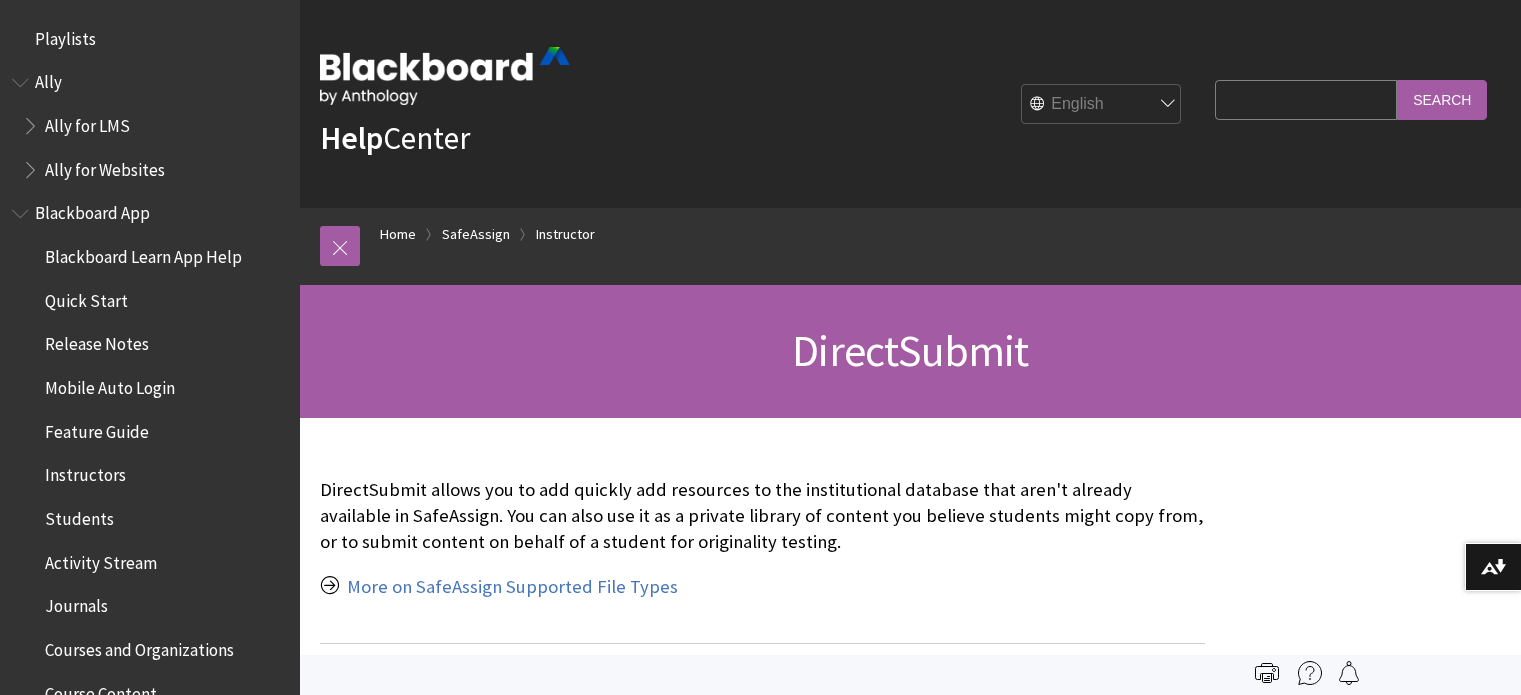 scroll, scrollTop: 0, scrollLeft: 0, axis: both 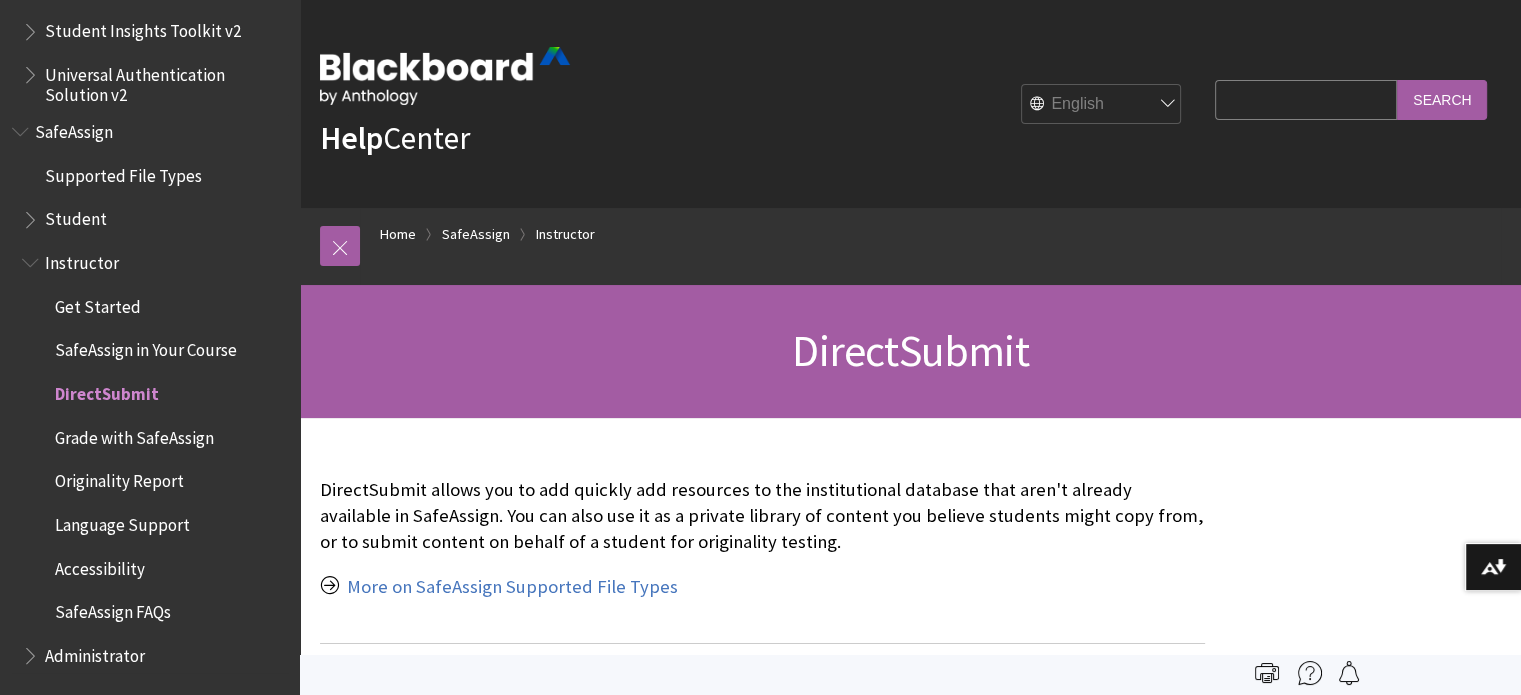 click at bounding box center [32, 215] 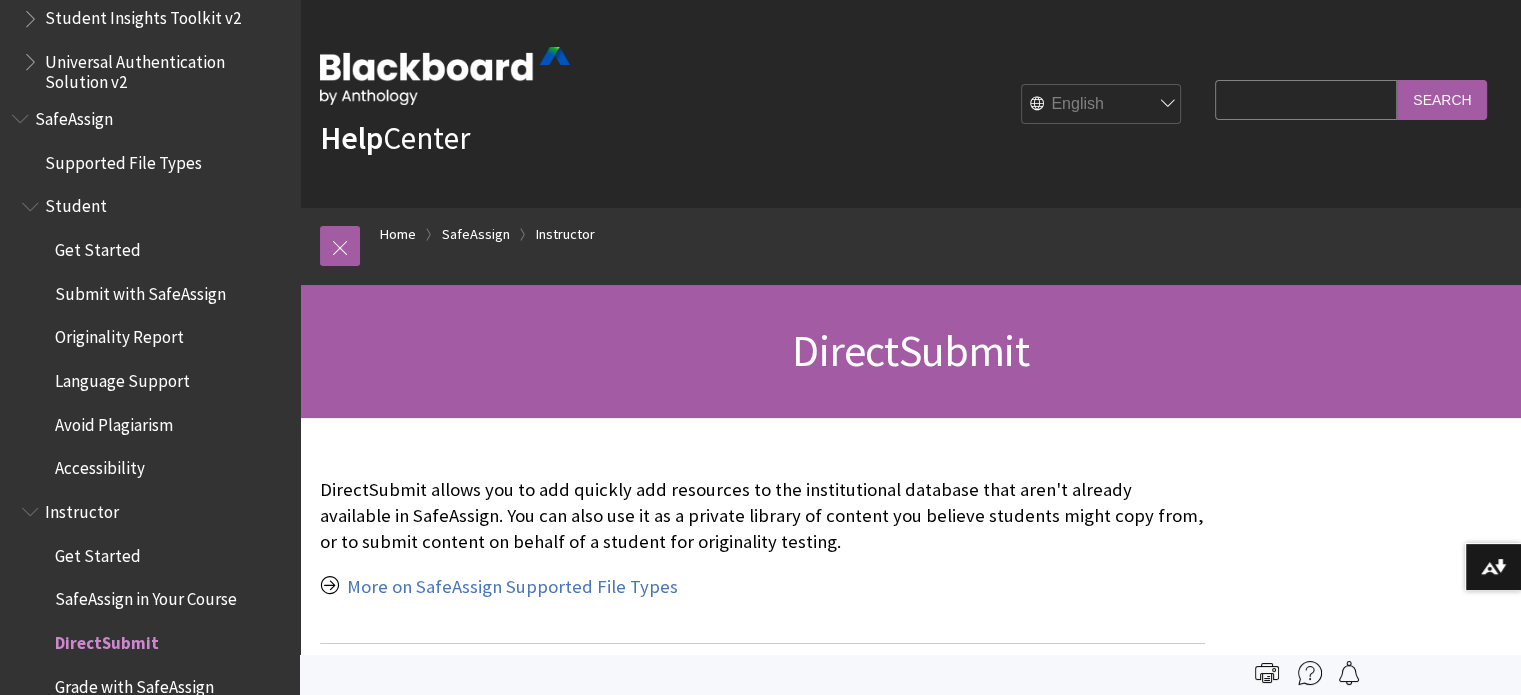 click on "Get Started" at bounding box center [98, 246] 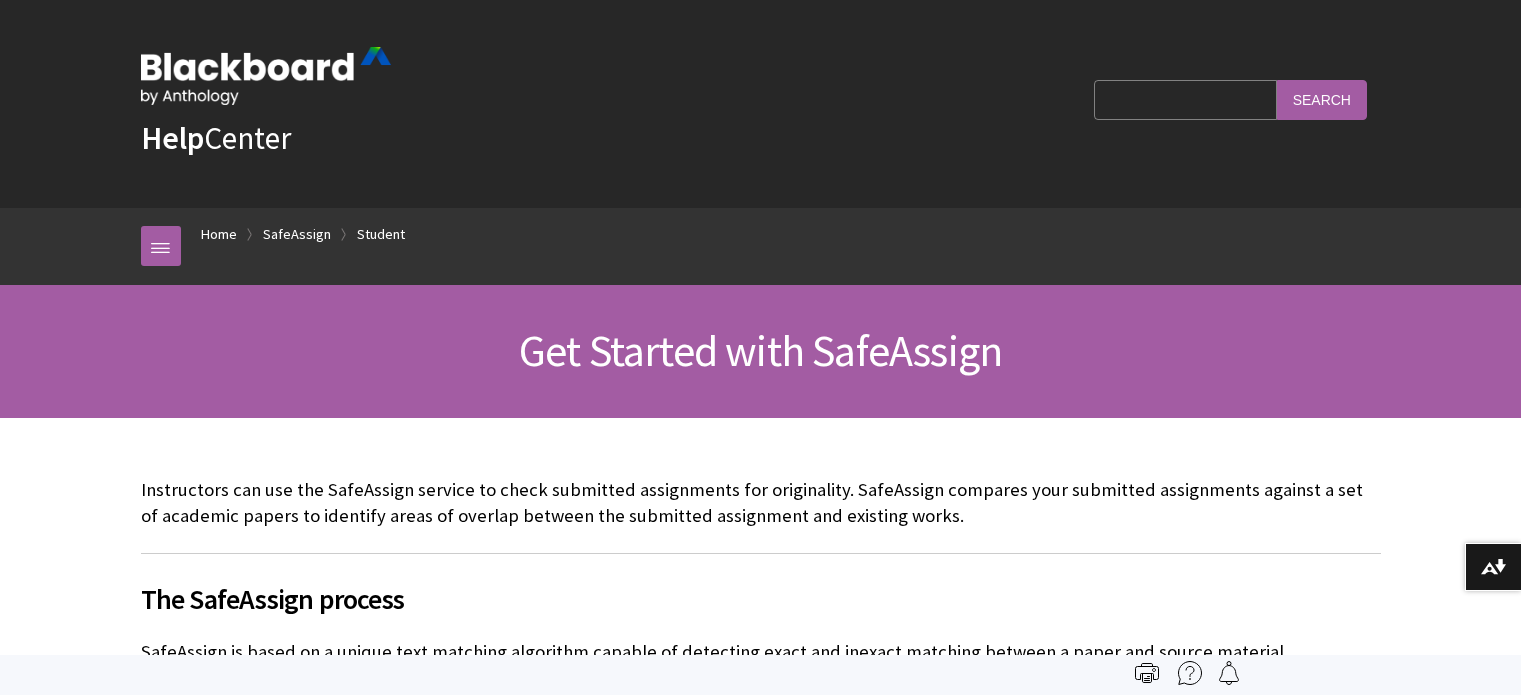 scroll, scrollTop: 0, scrollLeft: 0, axis: both 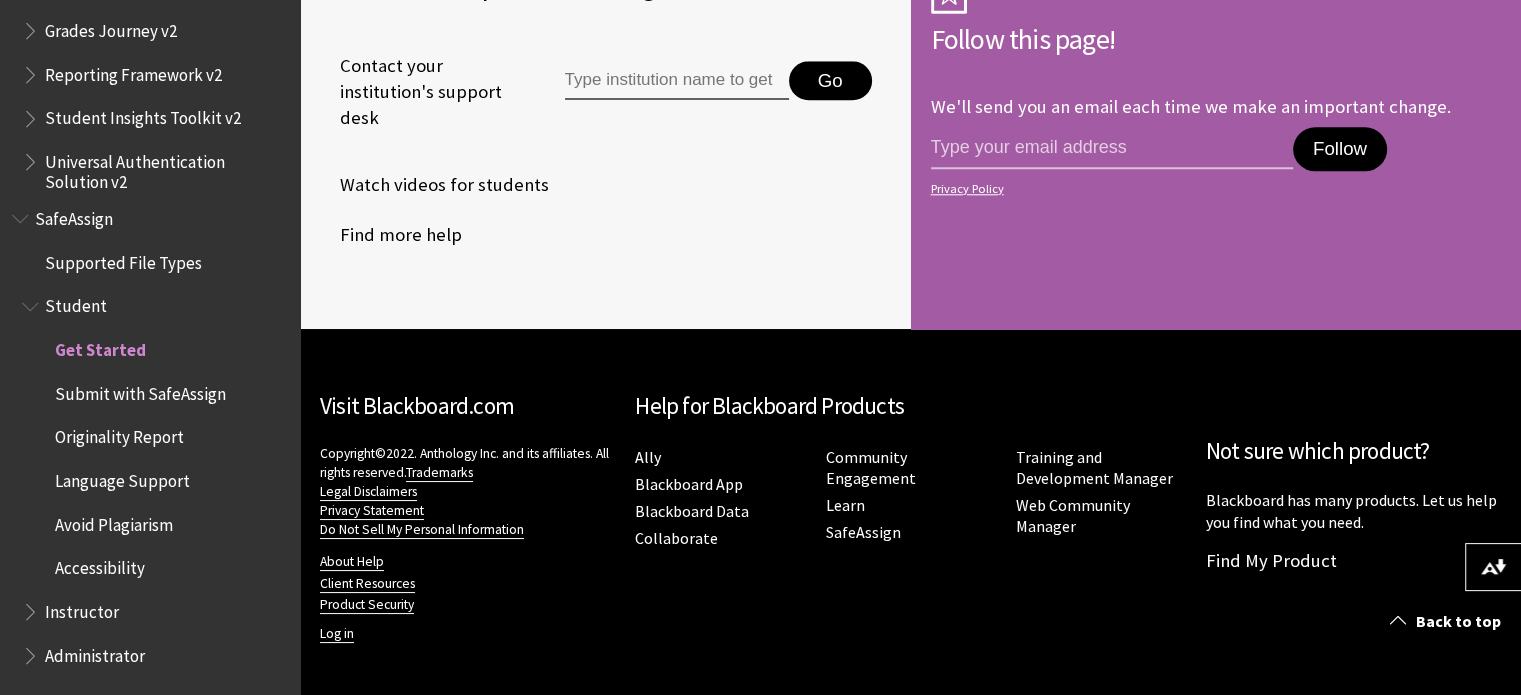 click on "Submit with SafeAssign" at bounding box center [140, 390] 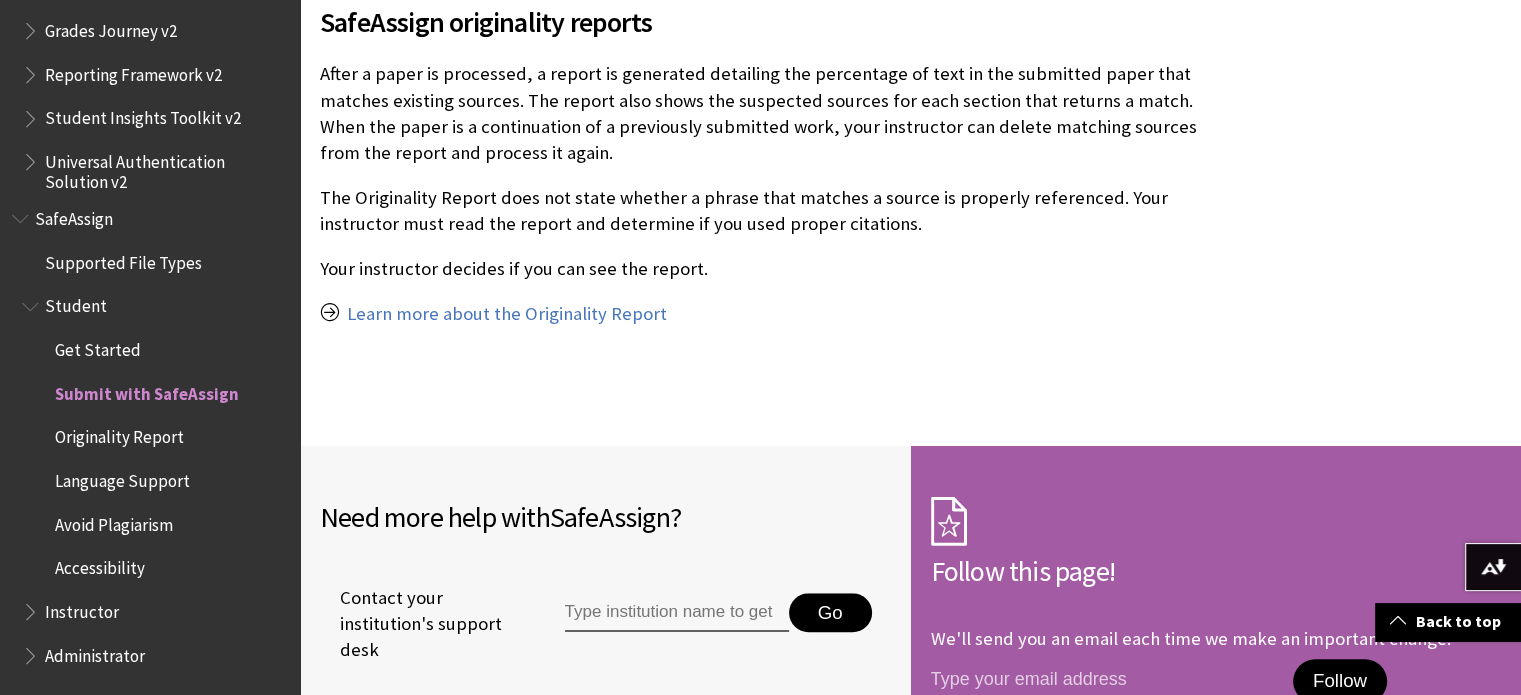 scroll, scrollTop: 1506, scrollLeft: 0, axis: vertical 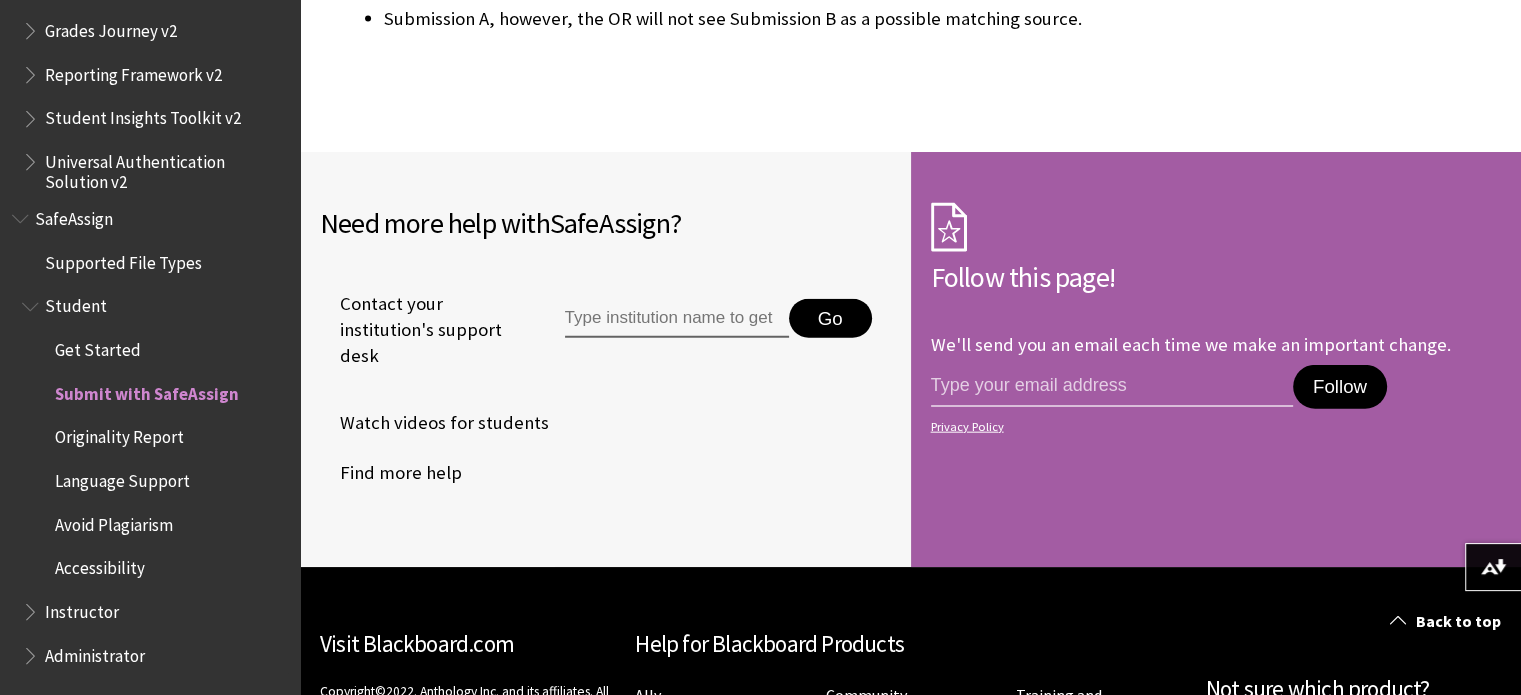 click on "Avoid Plagiarism" at bounding box center (114, 521) 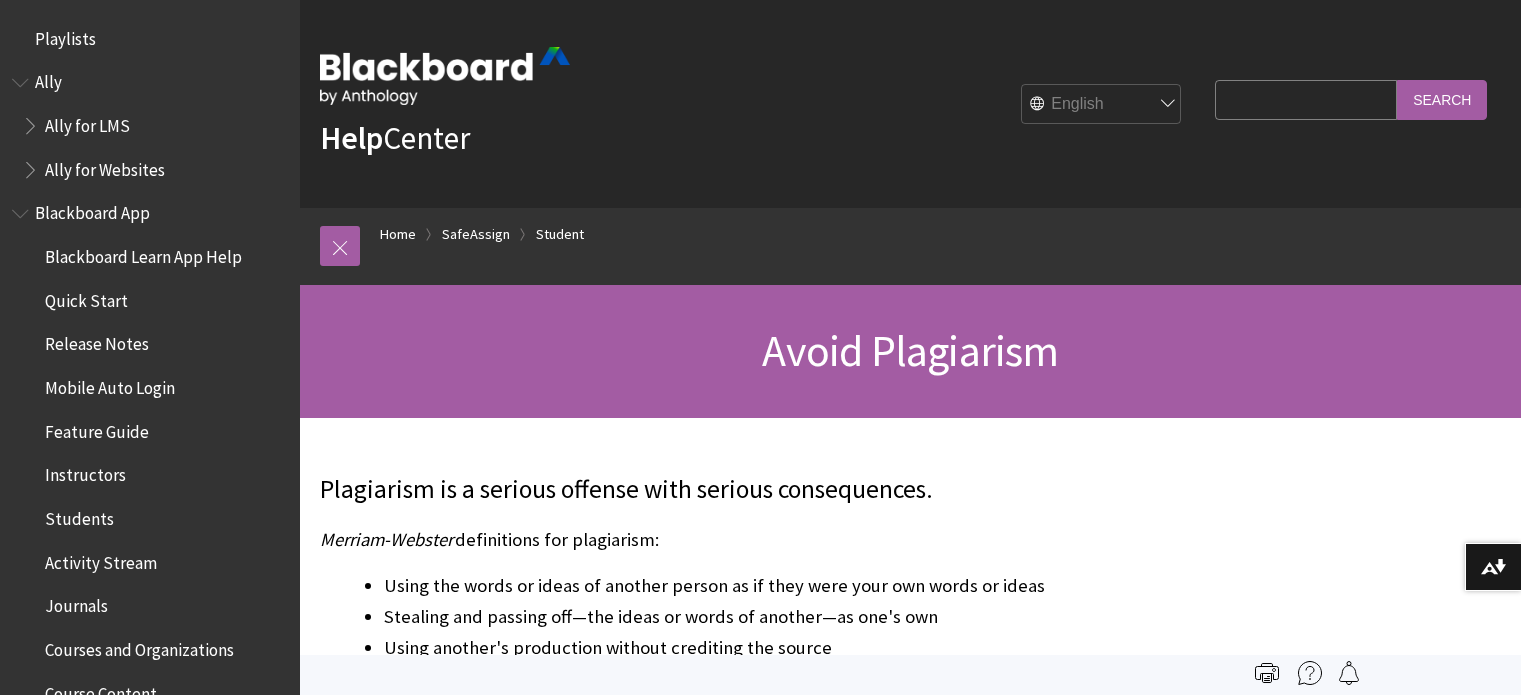 scroll, scrollTop: 0, scrollLeft: 0, axis: both 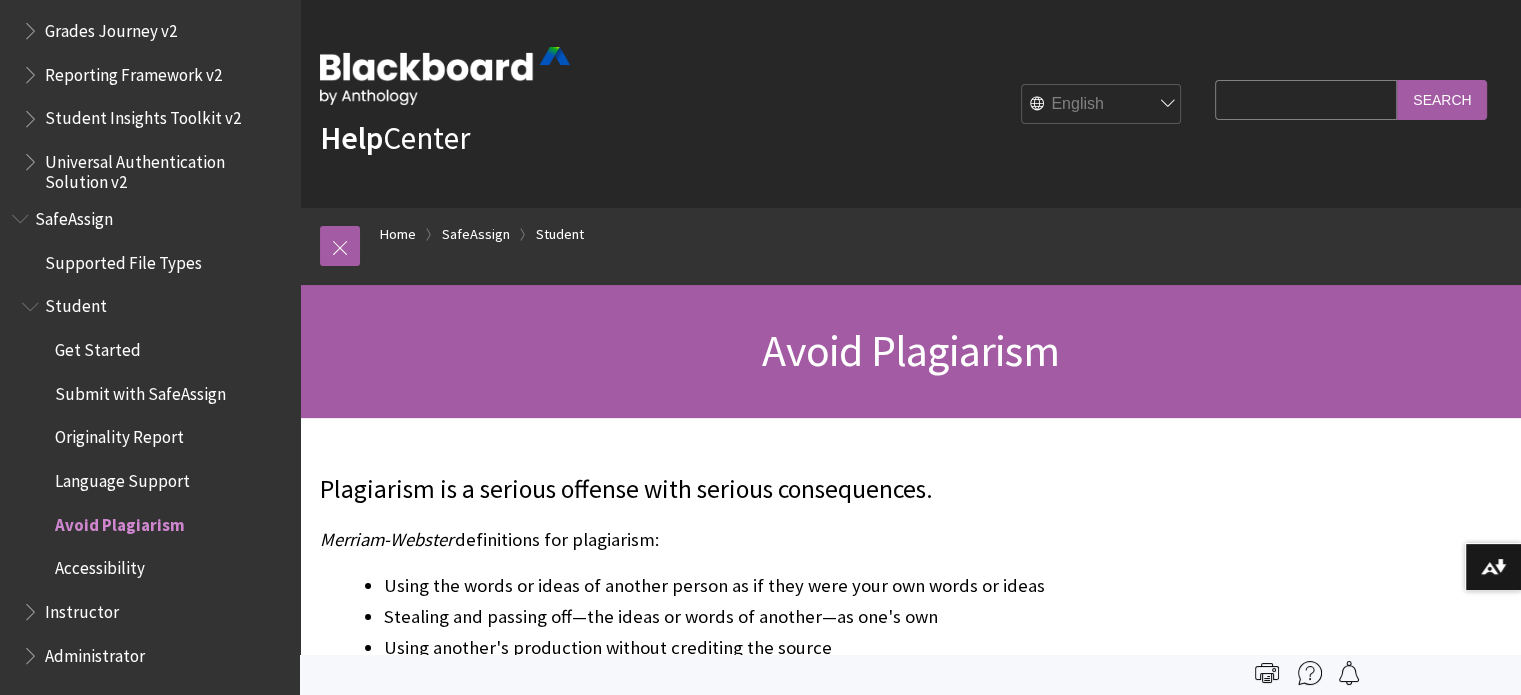 click on "Student" at bounding box center (76, 303) 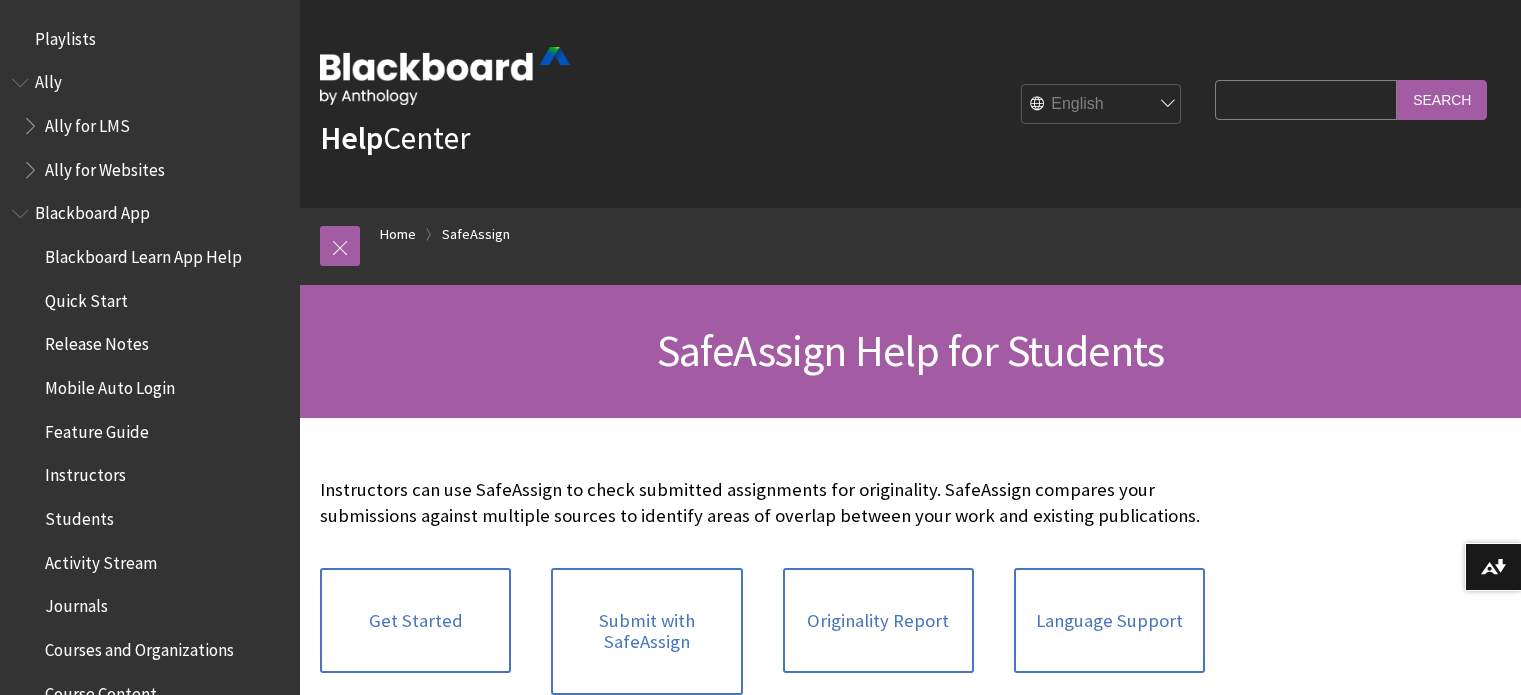 scroll, scrollTop: 0, scrollLeft: 0, axis: both 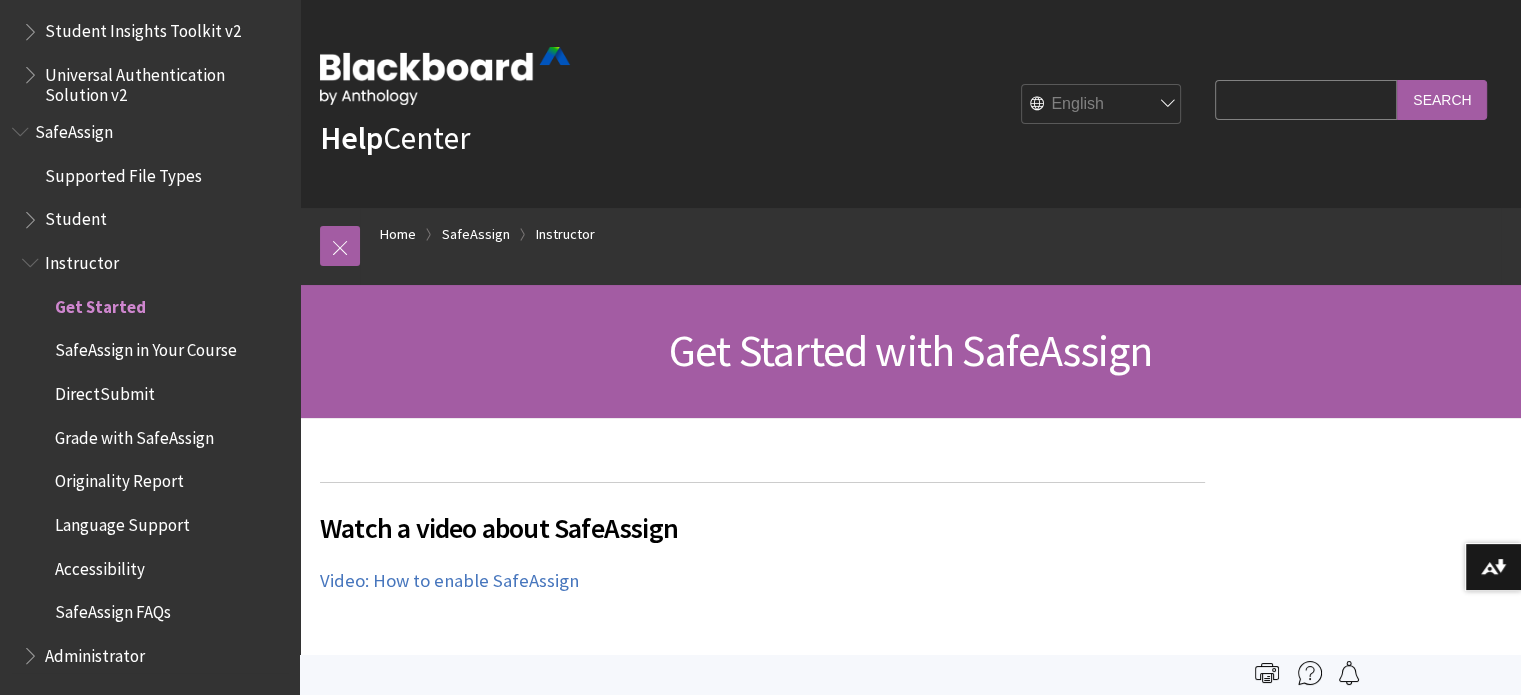 click on "SafeAssign in Your Course" at bounding box center (146, 347) 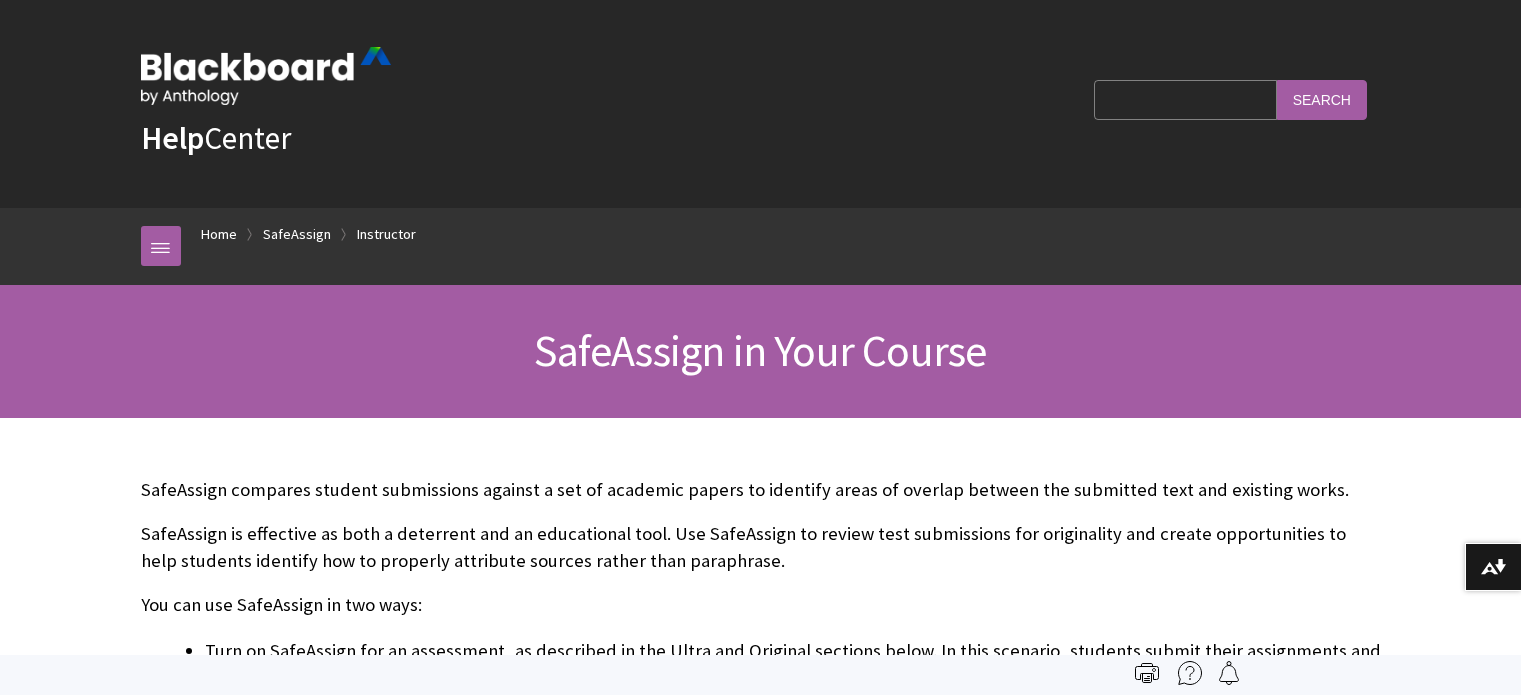 scroll, scrollTop: 0, scrollLeft: 0, axis: both 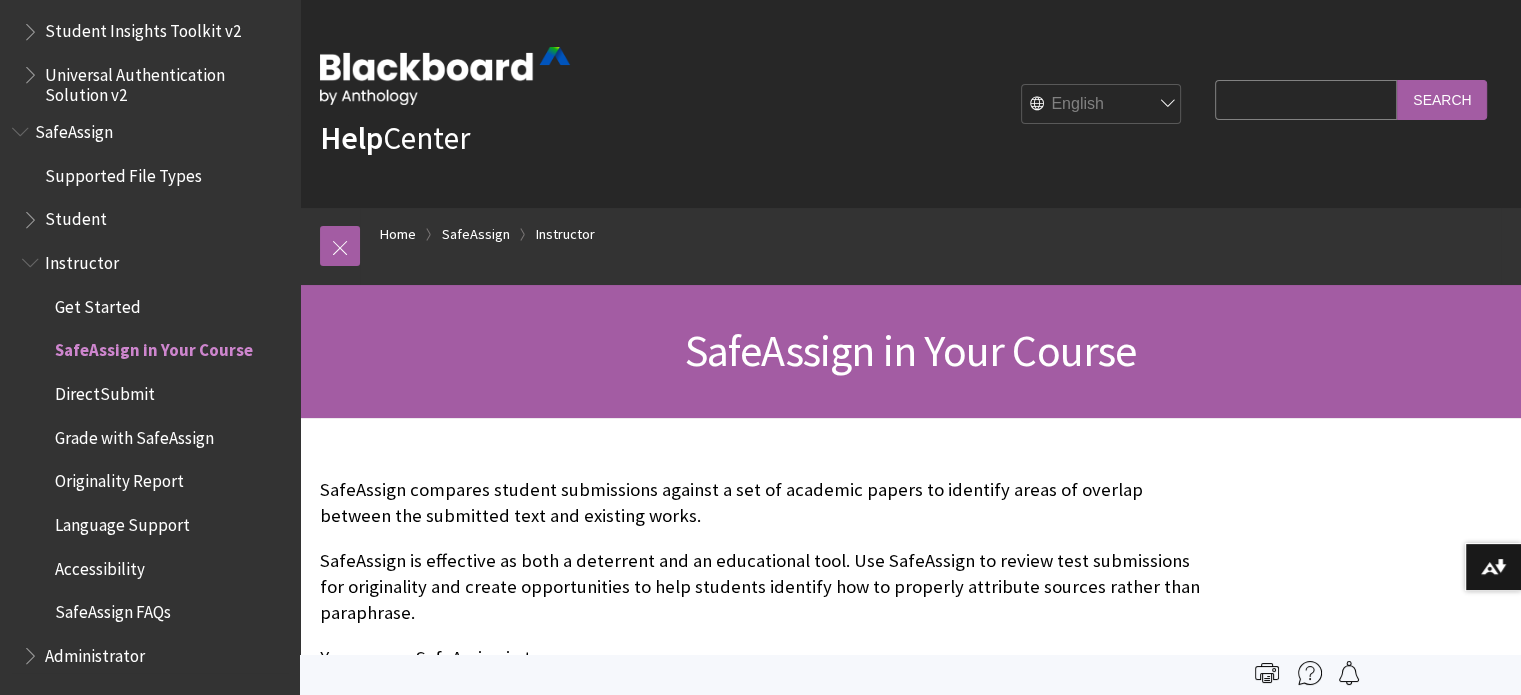 click on "DirectSubmit" at bounding box center (105, 390) 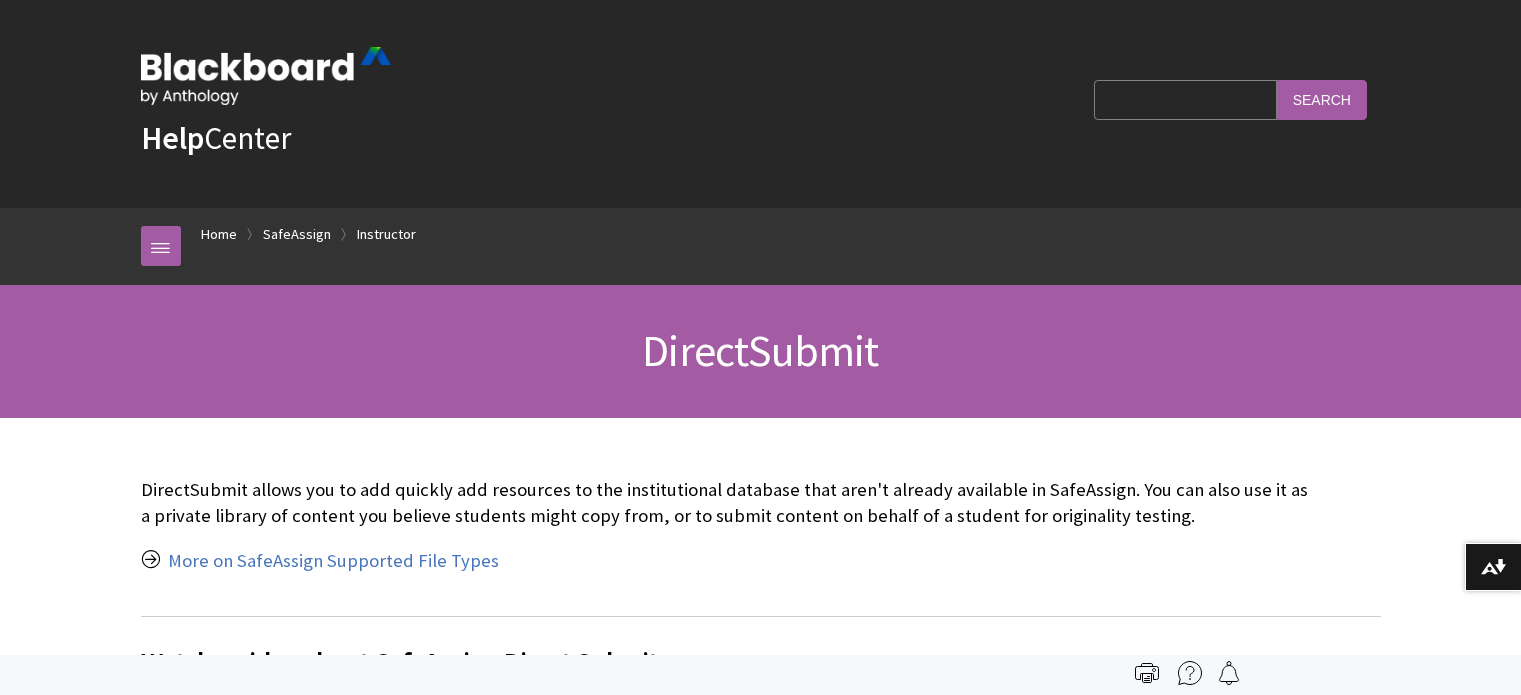 scroll, scrollTop: 0, scrollLeft: 0, axis: both 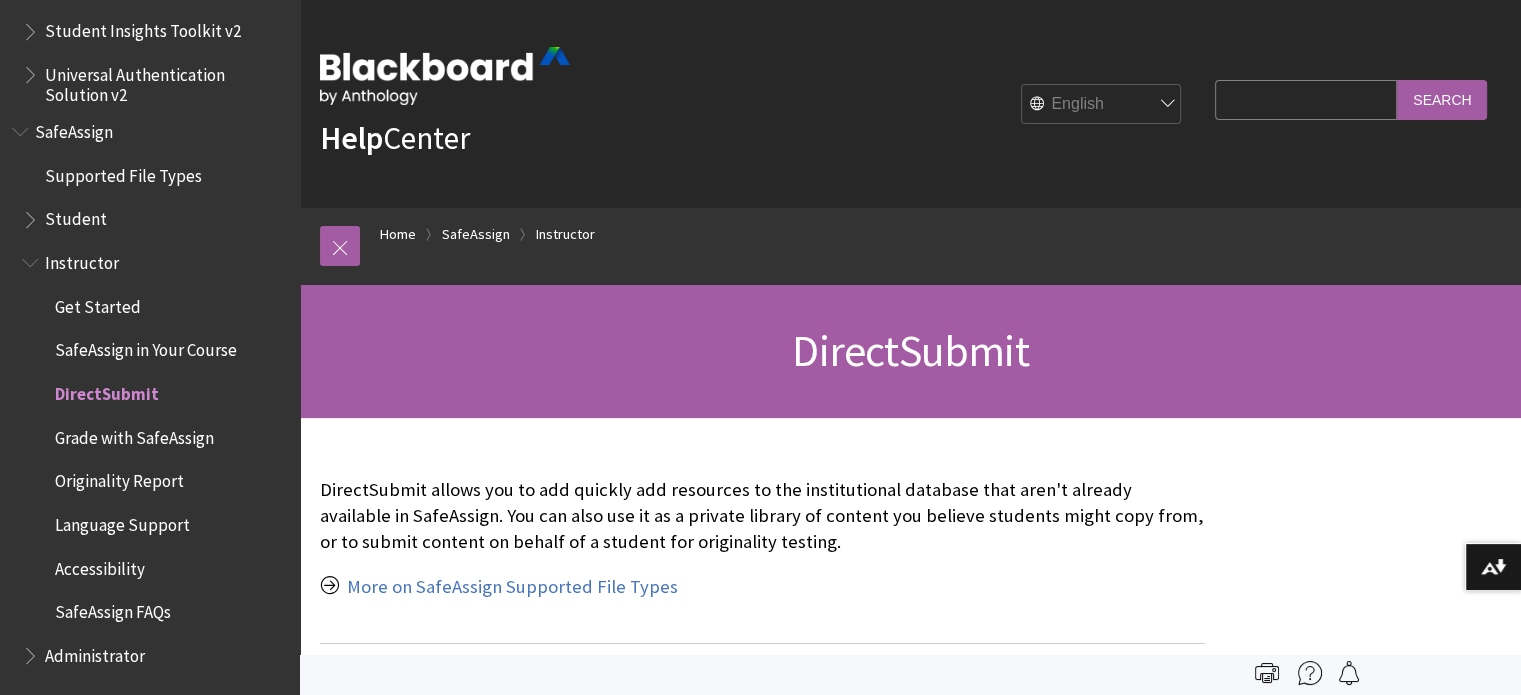 click at bounding box center [32, 258] 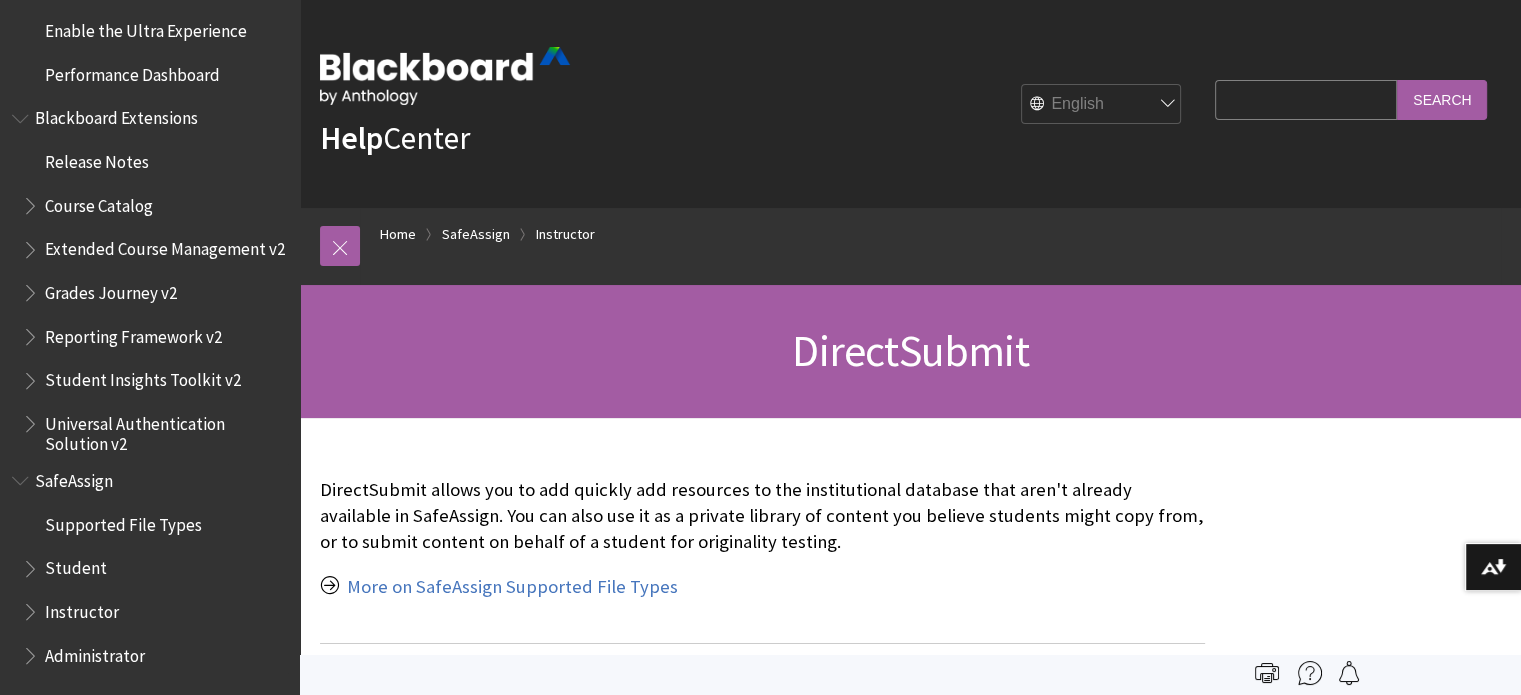 scroll, scrollTop: 2086, scrollLeft: 0, axis: vertical 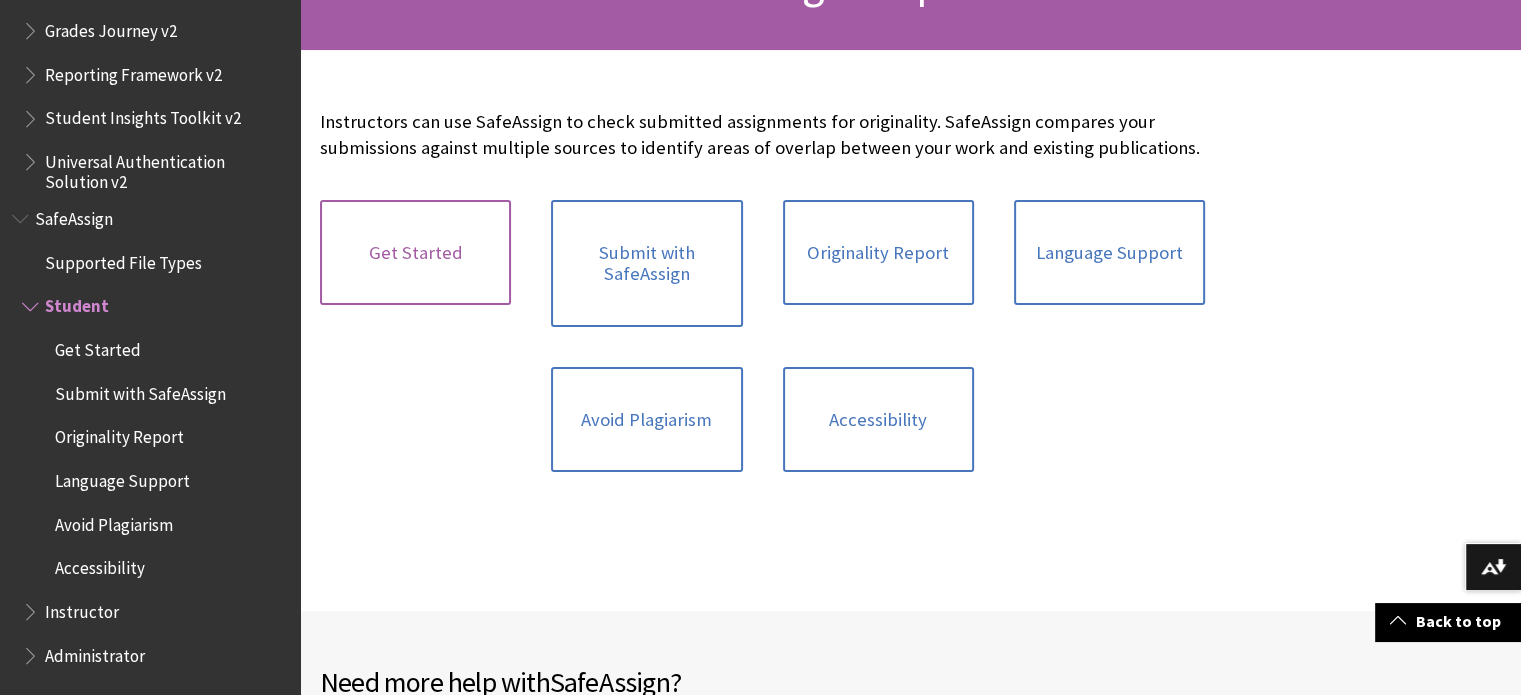 click on "Get Started" at bounding box center [415, 253] 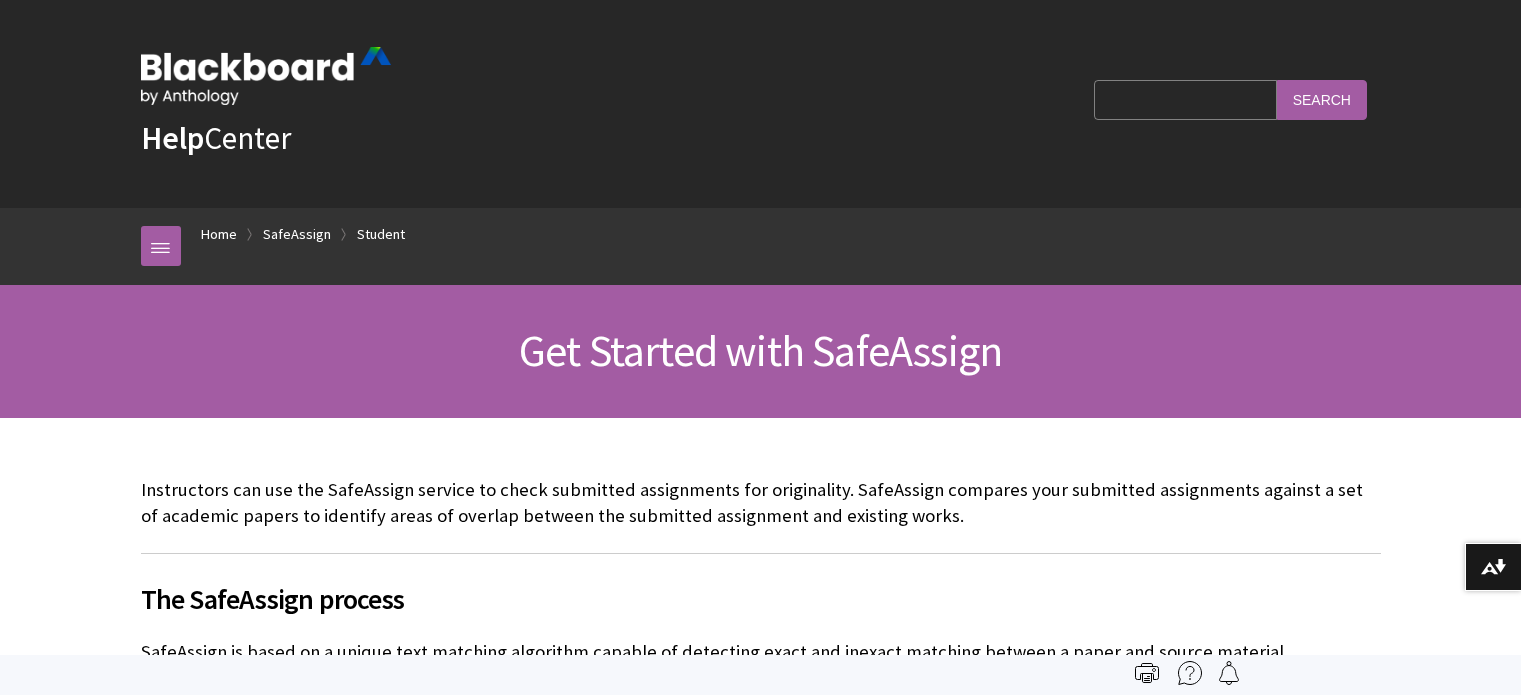 scroll, scrollTop: 0, scrollLeft: 0, axis: both 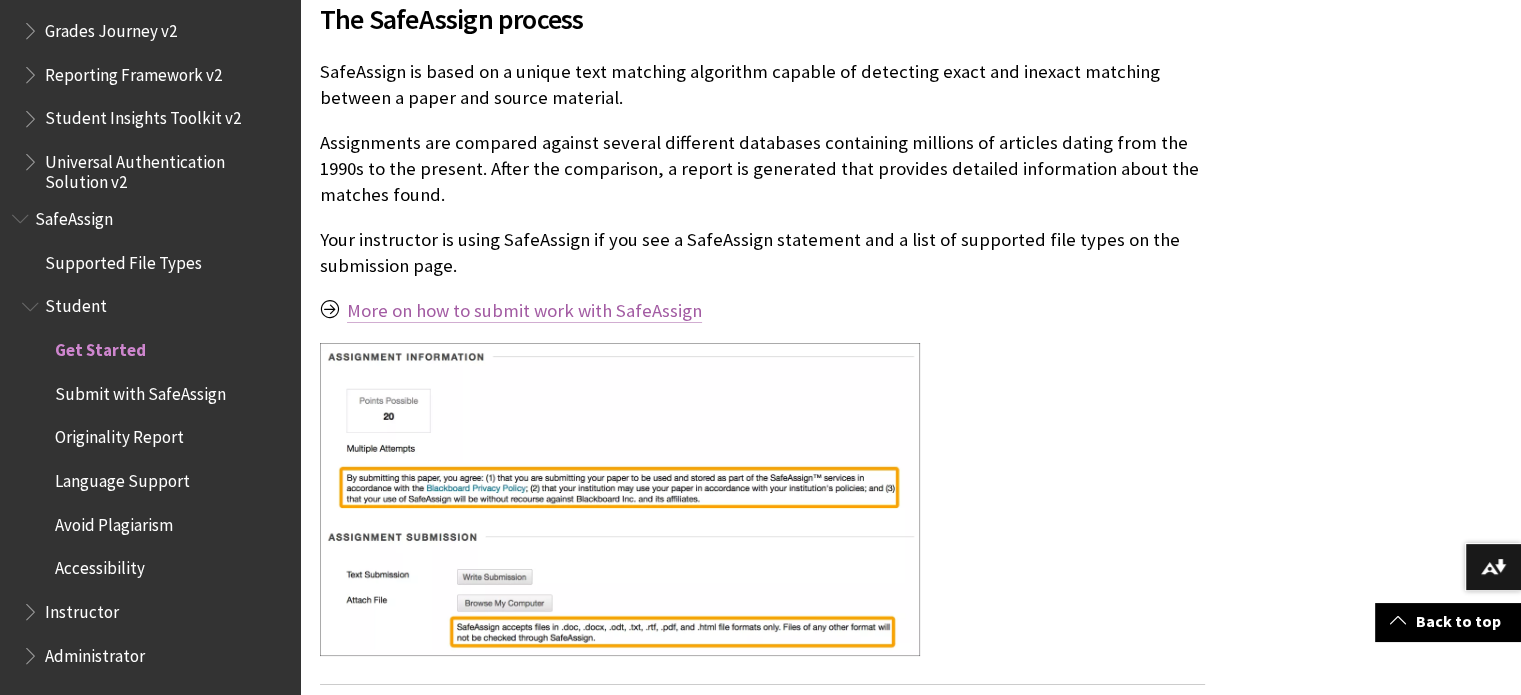 click on "More on how to submit work with SafeAssign" at bounding box center (524, 311) 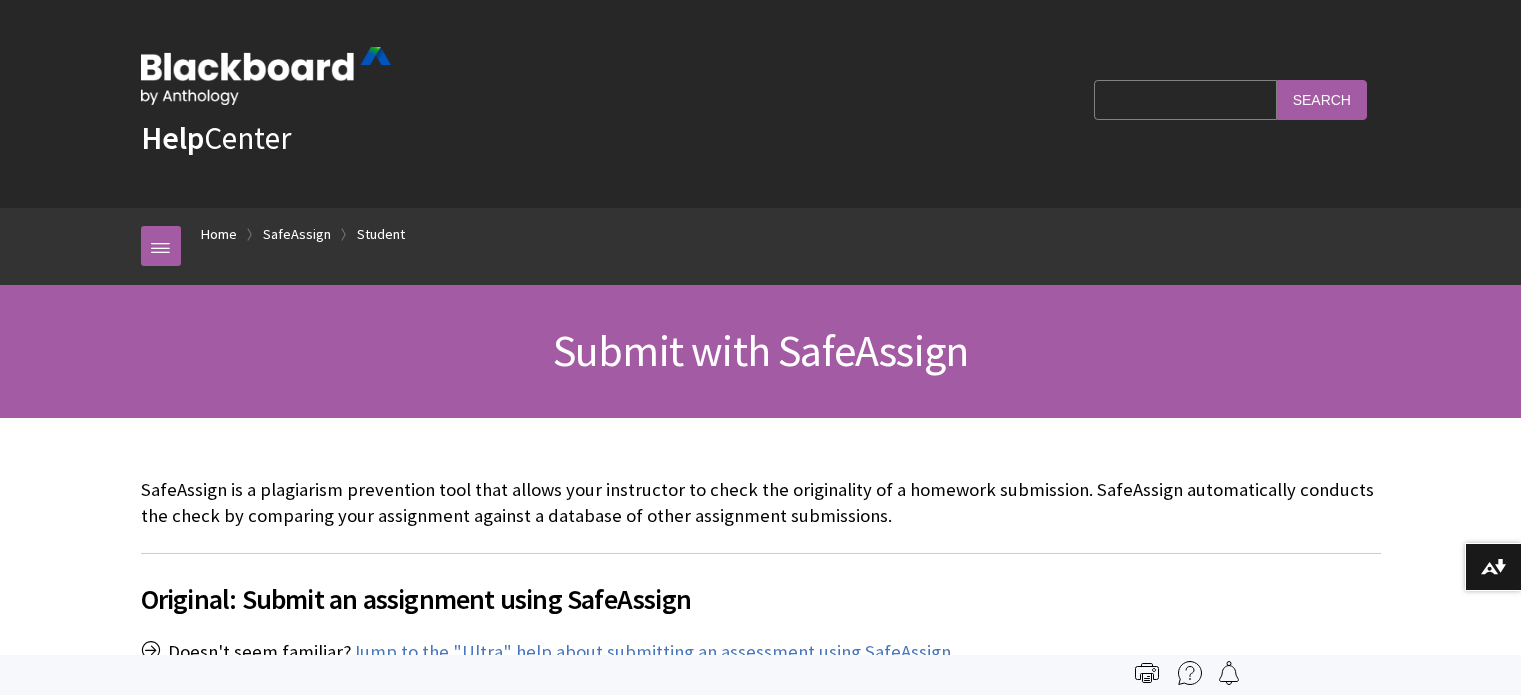 scroll, scrollTop: 0, scrollLeft: 0, axis: both 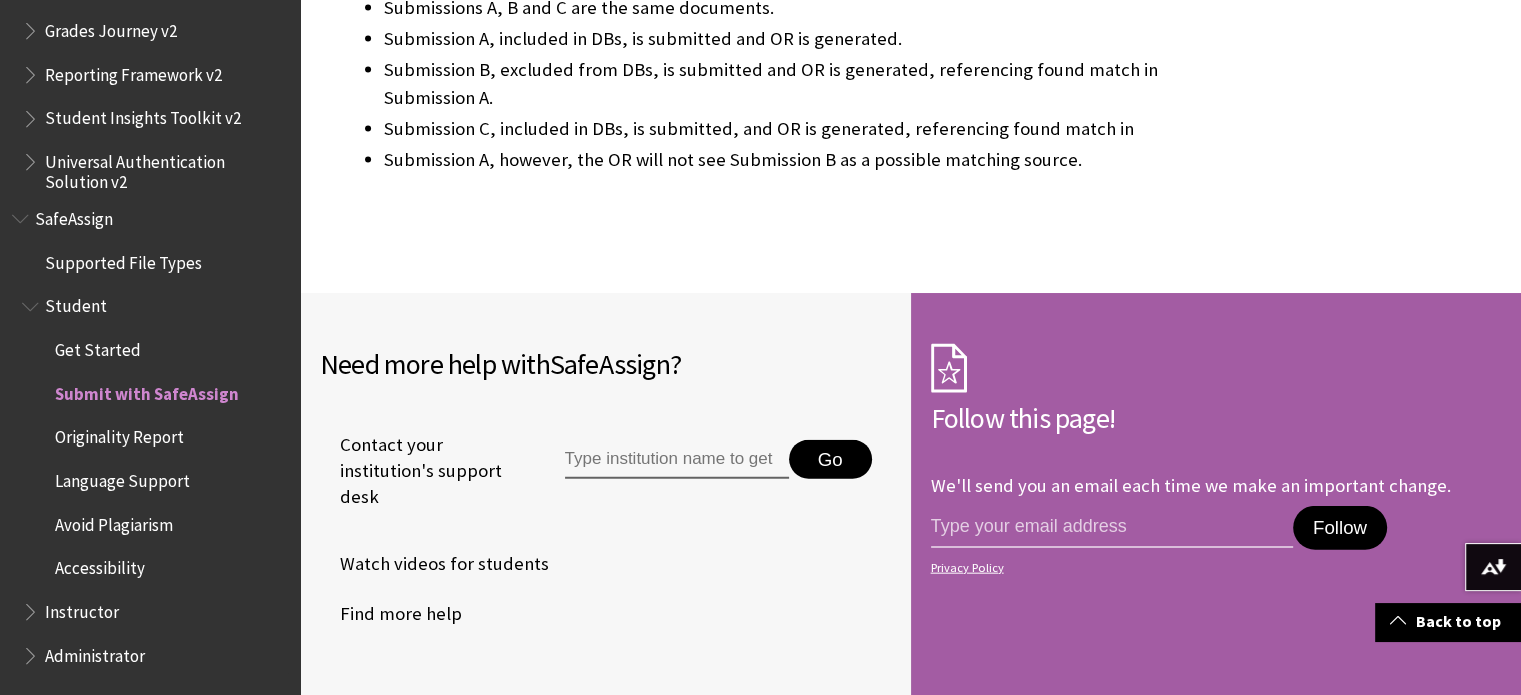 click on "Student Get Started Submit with SafeAssign Originality Report Language Support Avoid Plagiarism Accessibility" at bounding box center [155, 438] 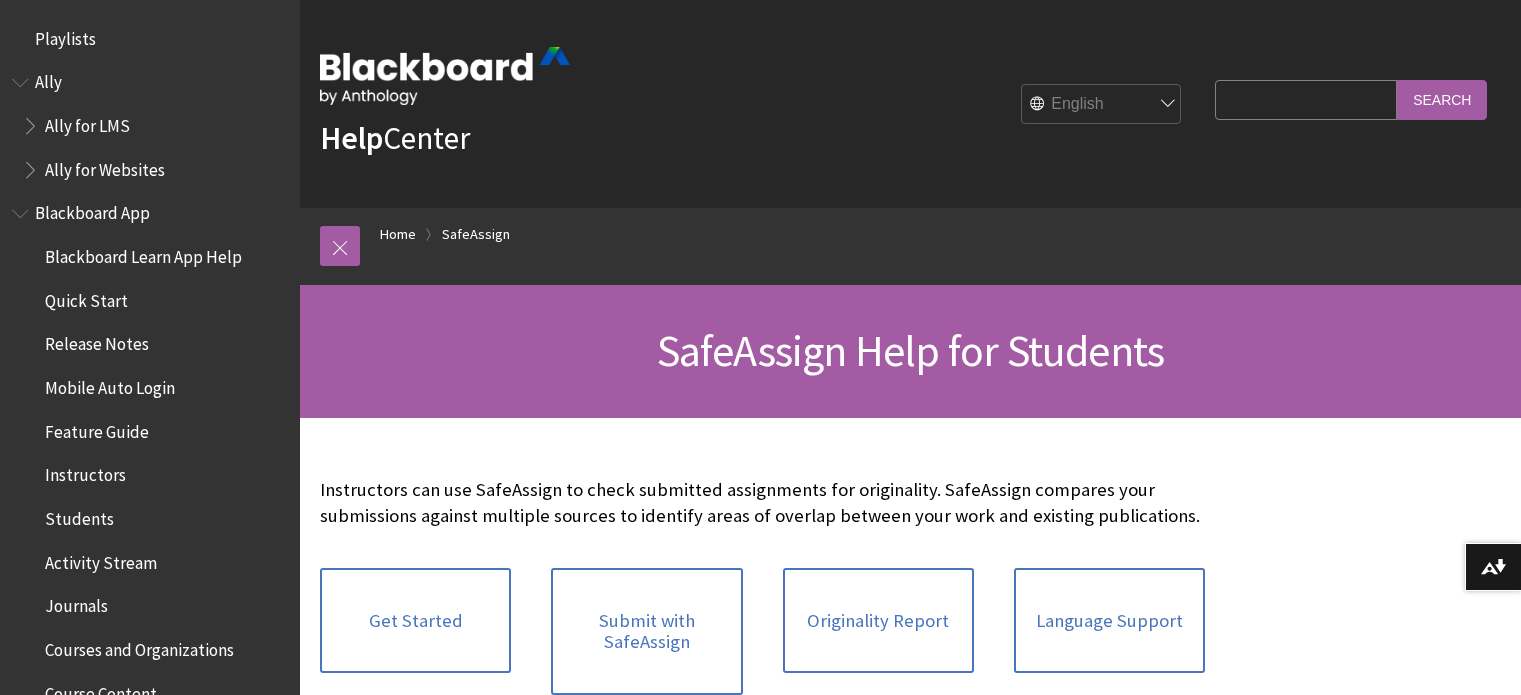scroll, scrollTop: 0, scrollLeft: 0, axis: both 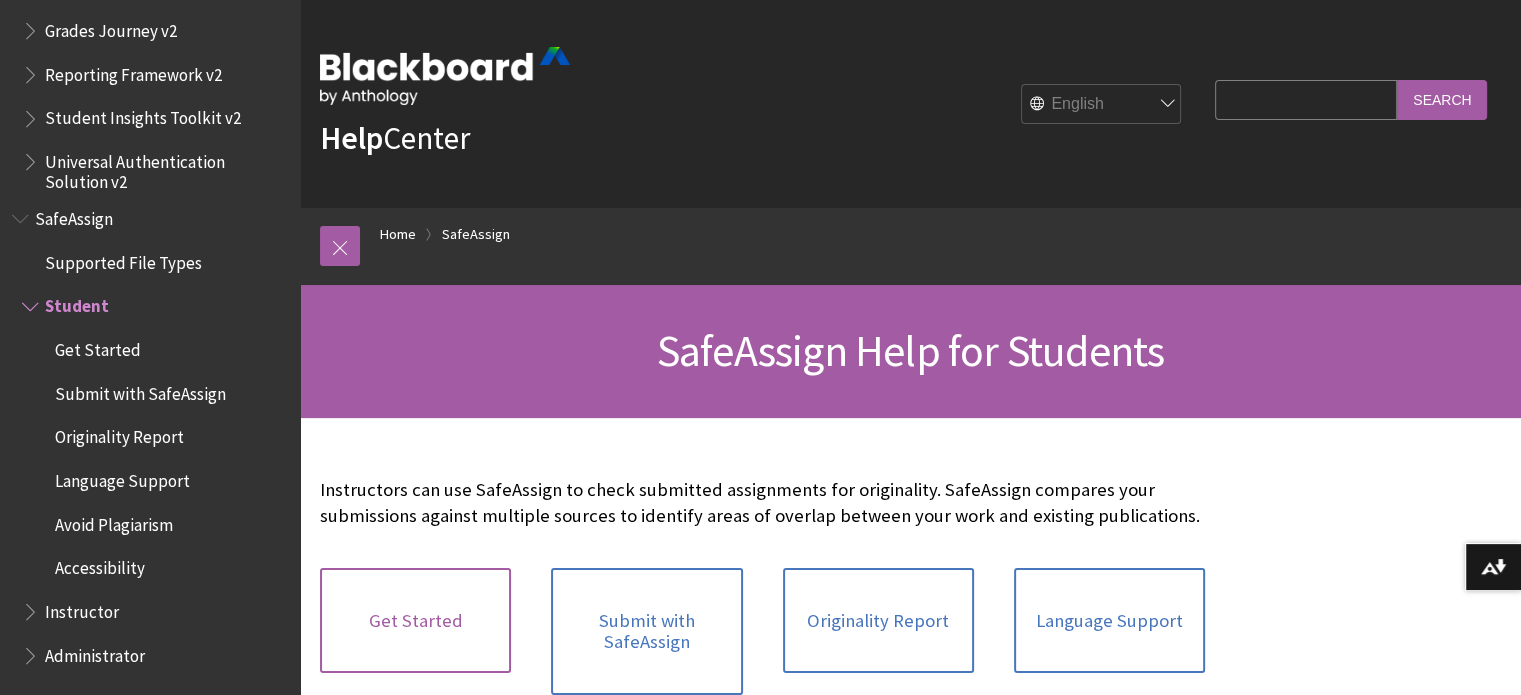 click on "Get Started" at bounding box center (415, 621) 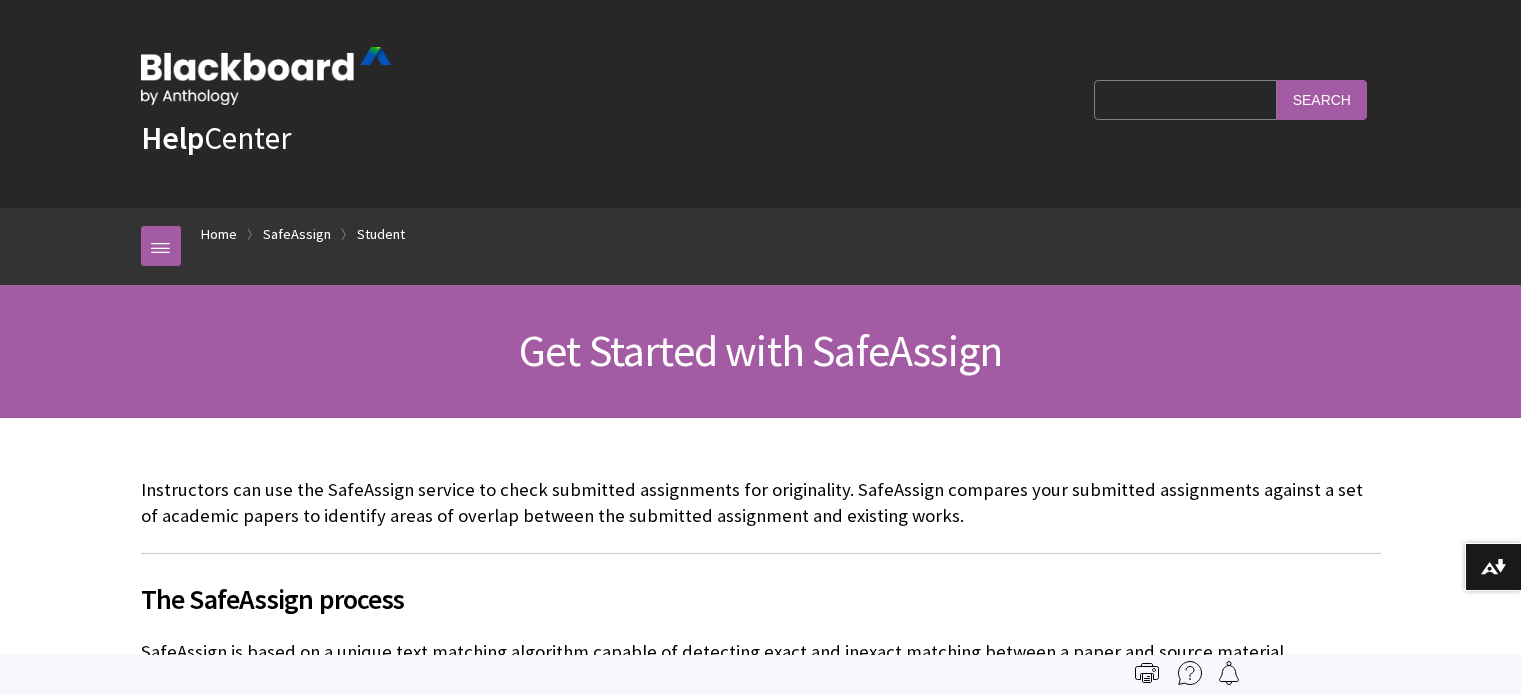 scroll, scrollTop: 0, scrollLeft: 0, axis: both 